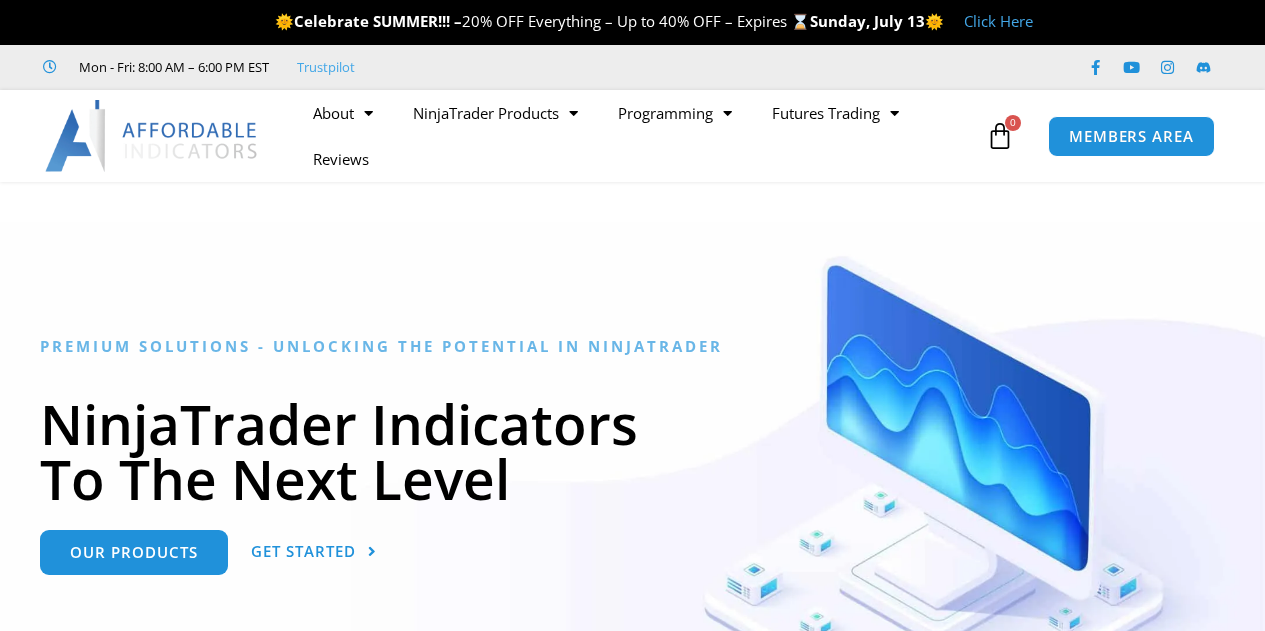 scroll, scrollTop: 0, scrollLeft: 0, axis: both 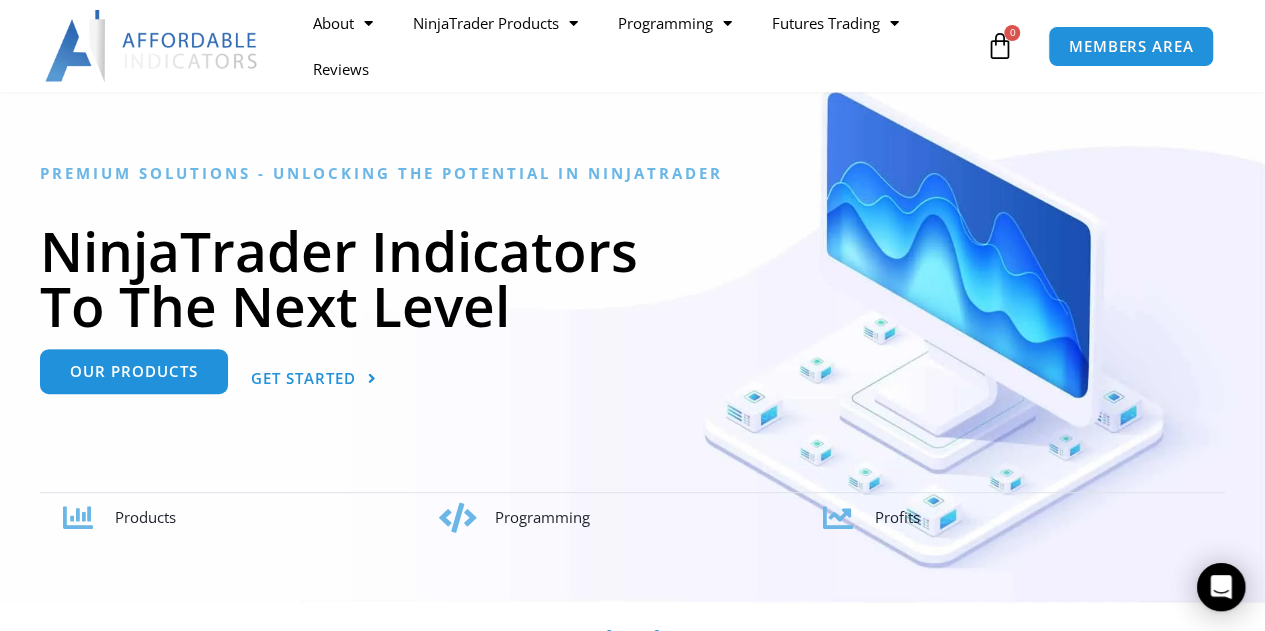 click on "Our Products" at bounding box center [134, 371] 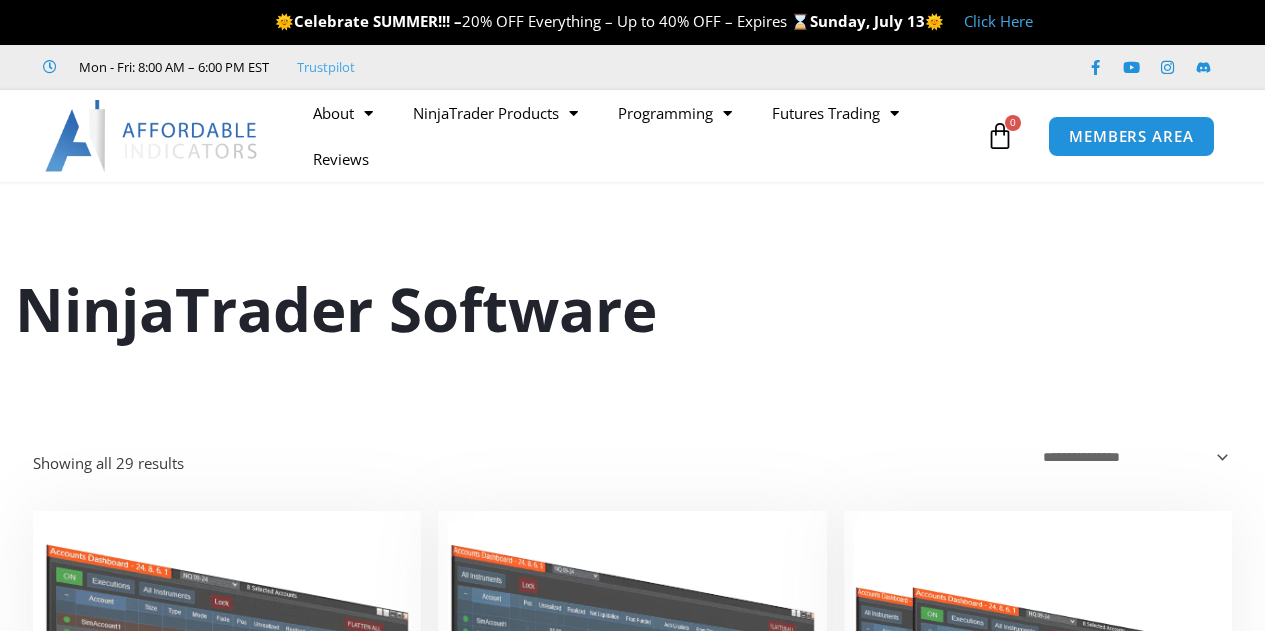 scroll, scrollTop: 195, scrollLeft: 0, axis: vertical 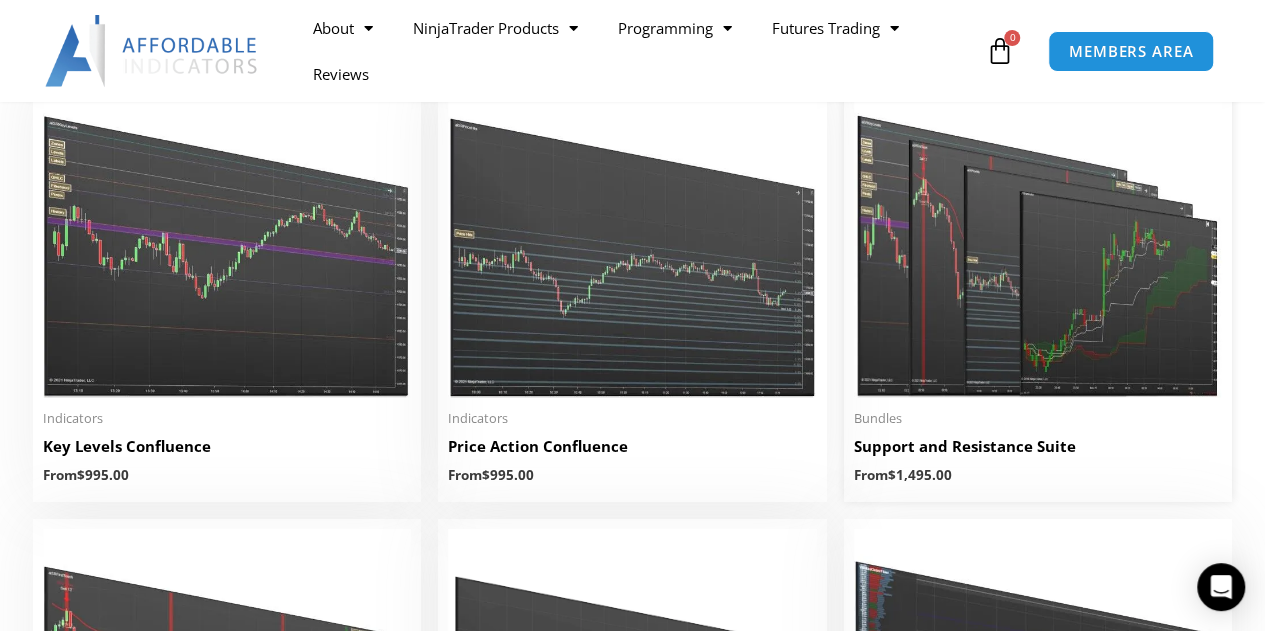 click at bounding box center (1038, 239) 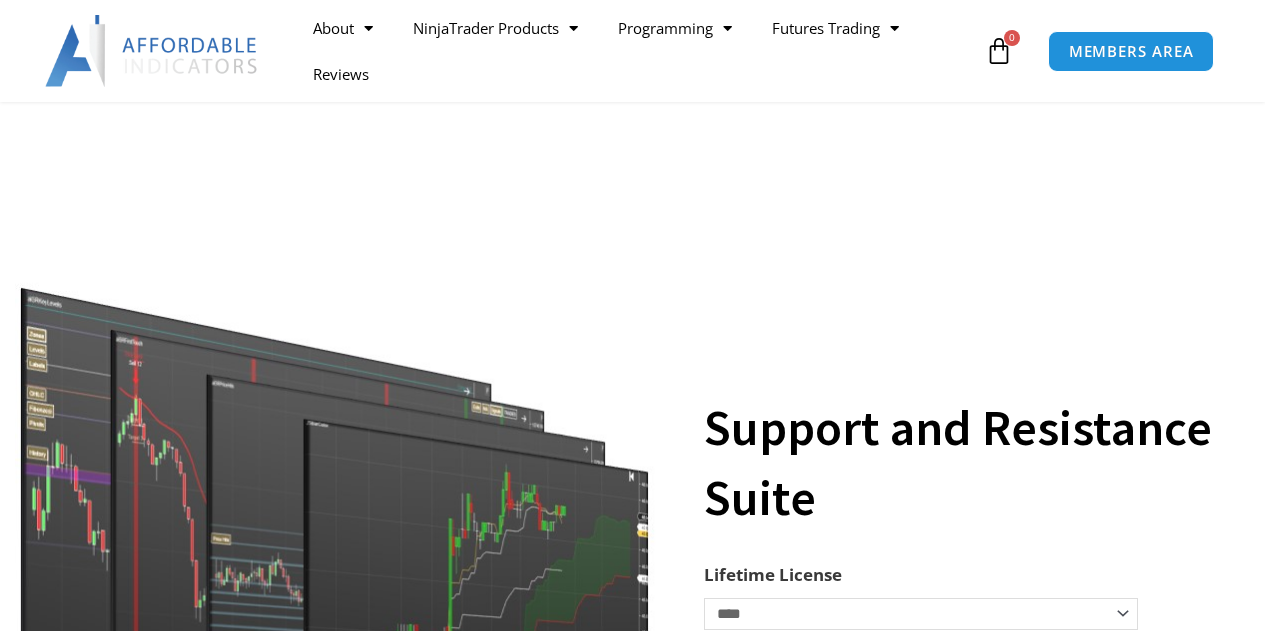scroll, scrollTop: 243, scrollLeft: 0, axis: vertical 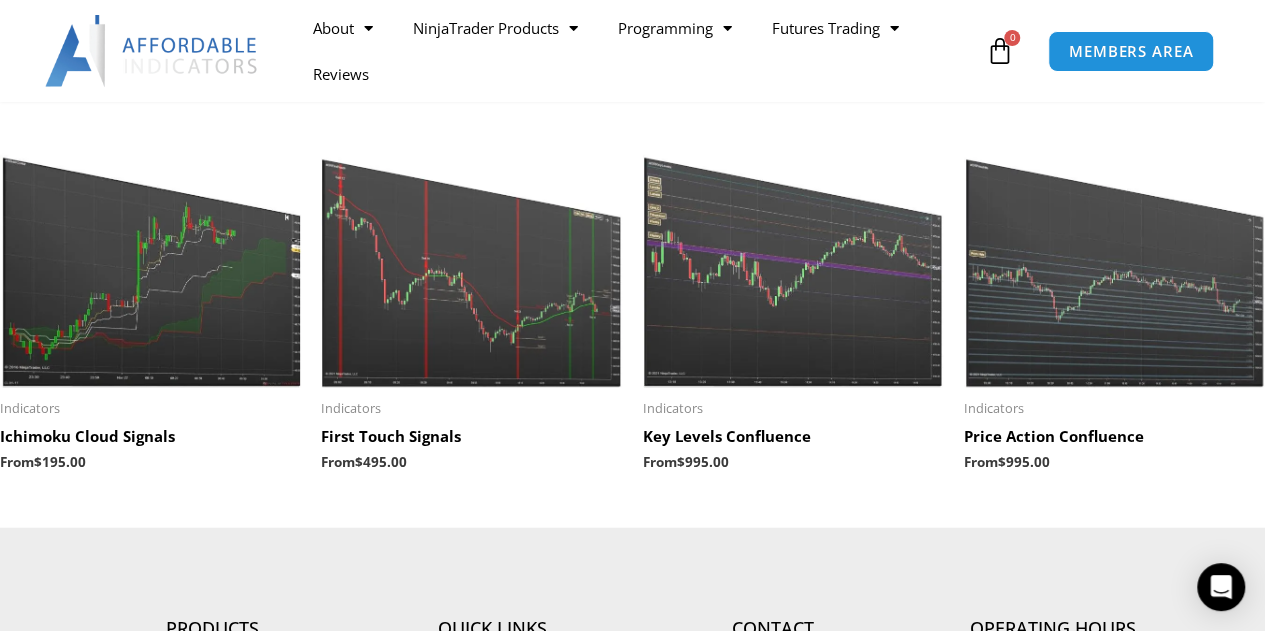 click at bounding box center (471, 258) 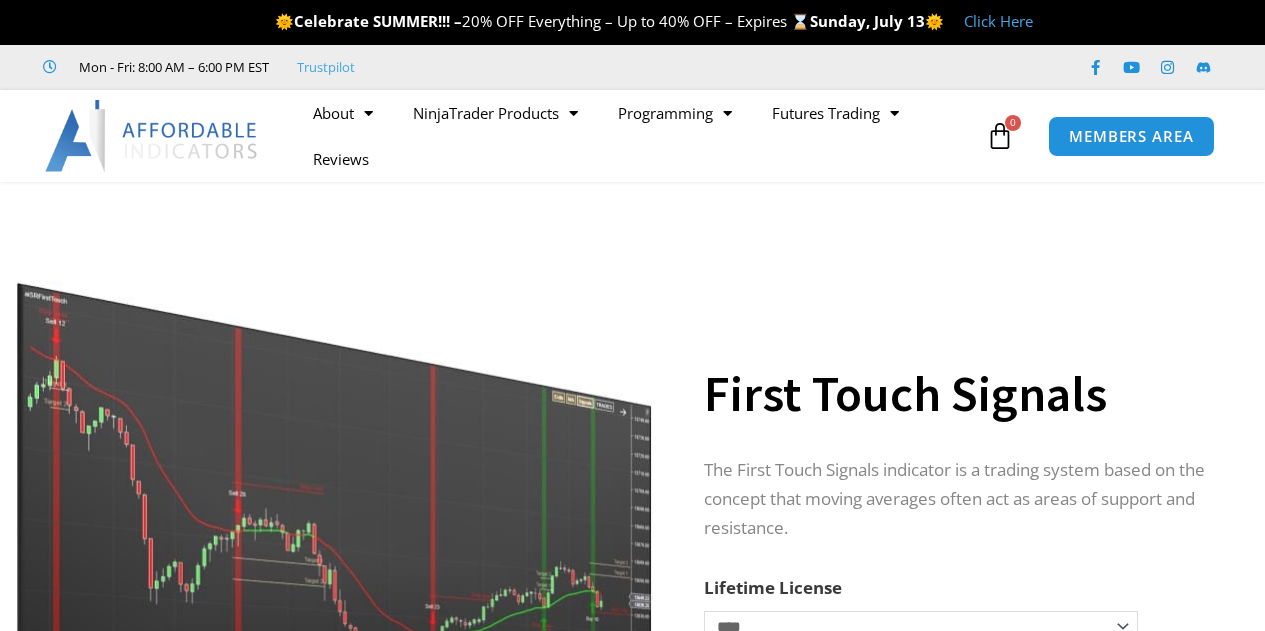 scroll, scrollTop: 0, scrollLeft: 0, axis: both 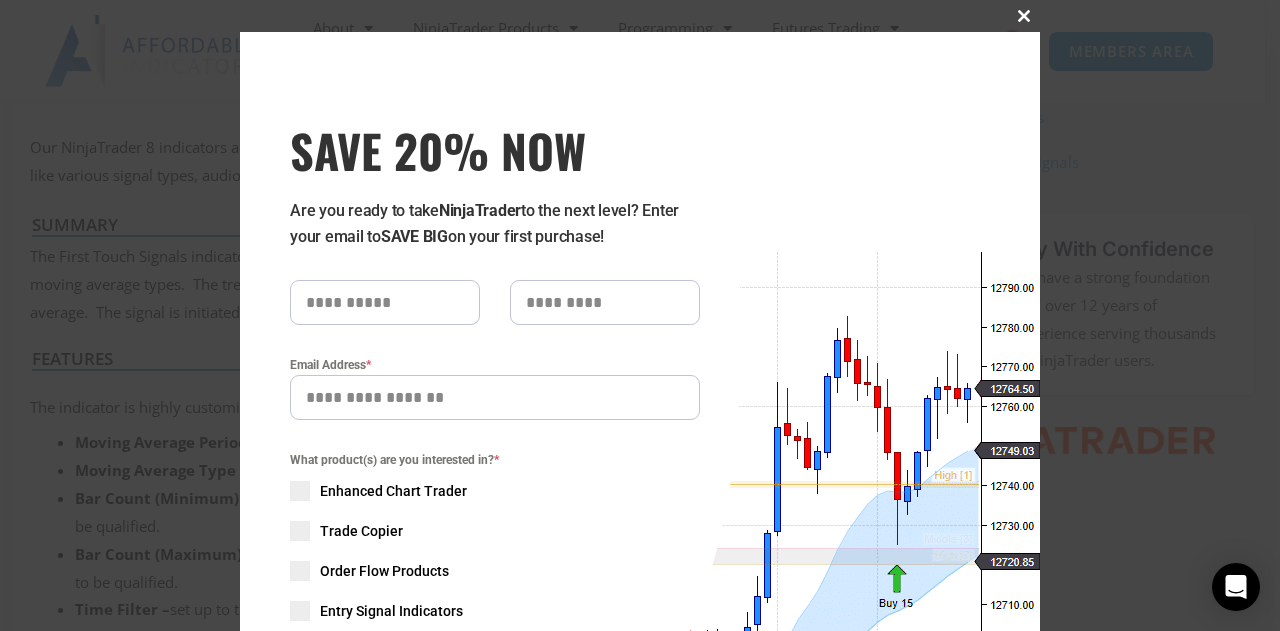click at bounding box center (1024, 16) 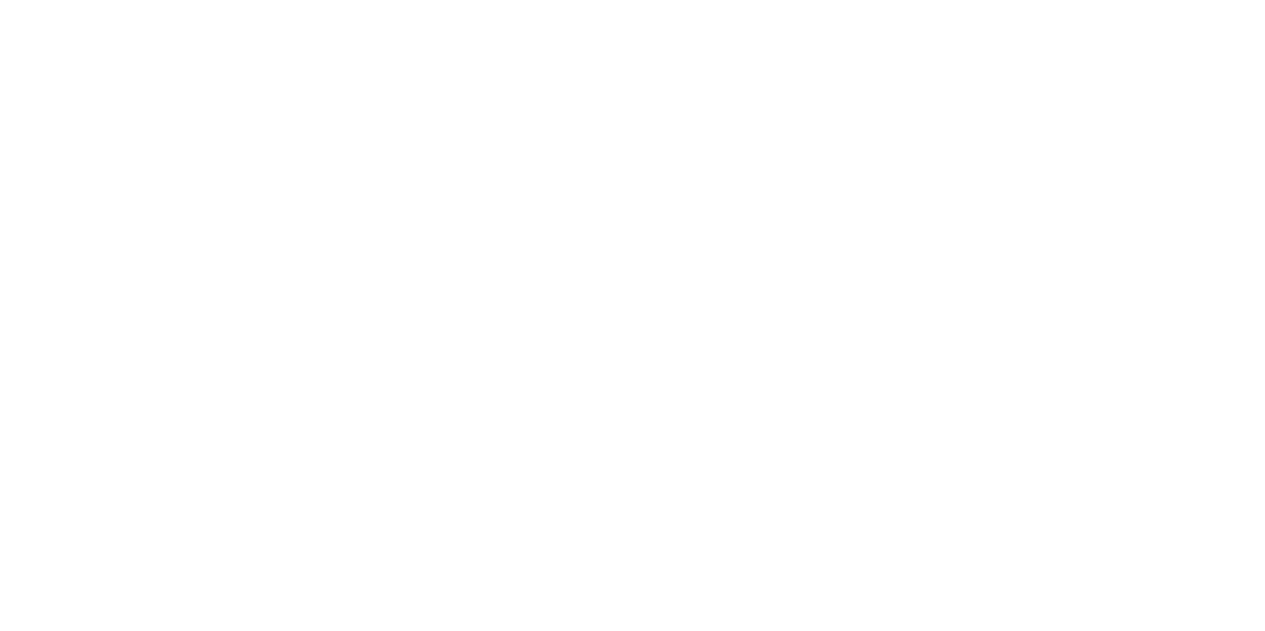 scroll, scrollTop: 716, scrollLeft: 0, axis: vertical 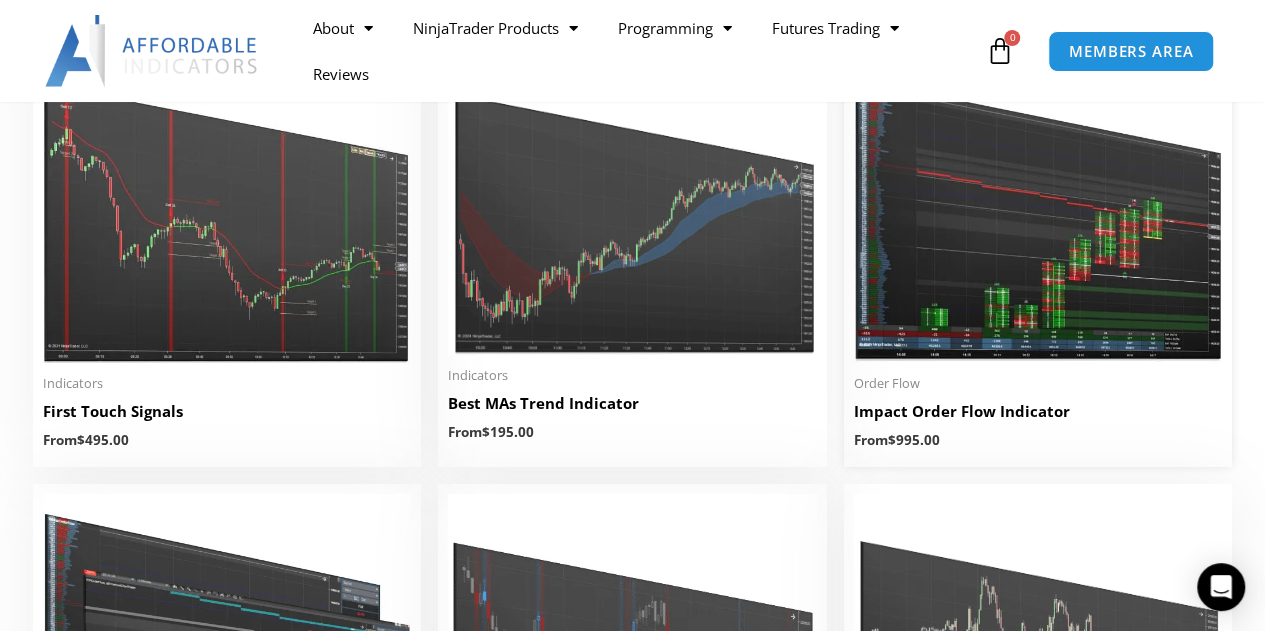 click at bounding box center [1038, 205] 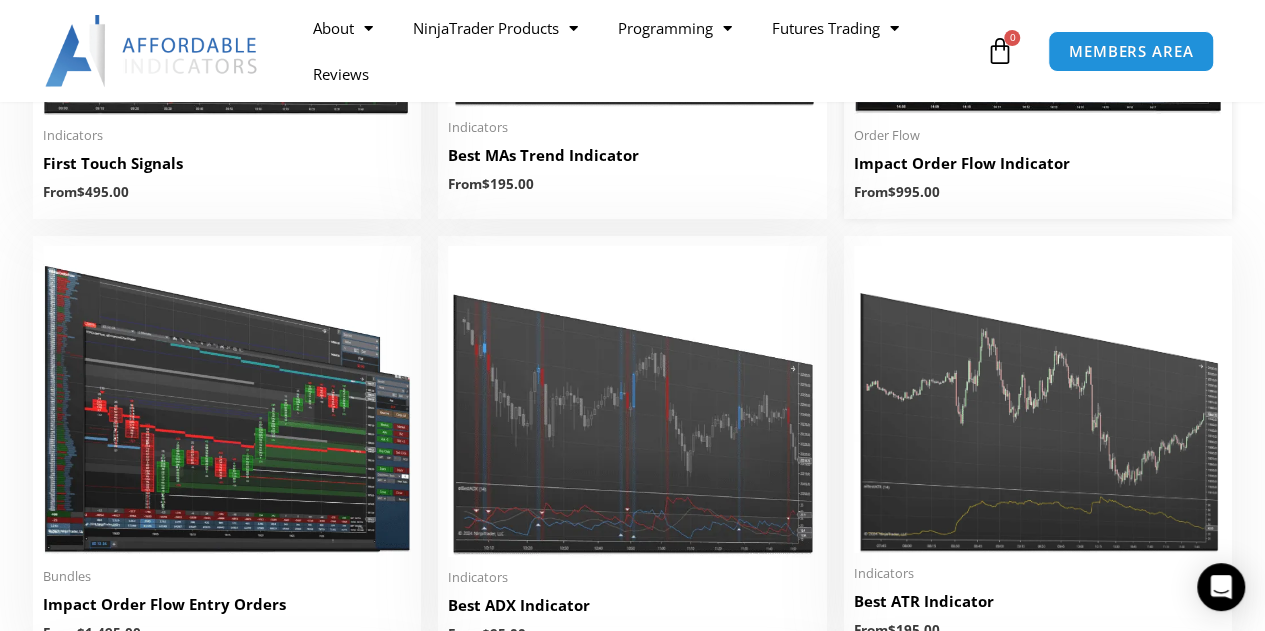 scroll, scrollTop: 3463, scrollLeft: 0, axis: vertical 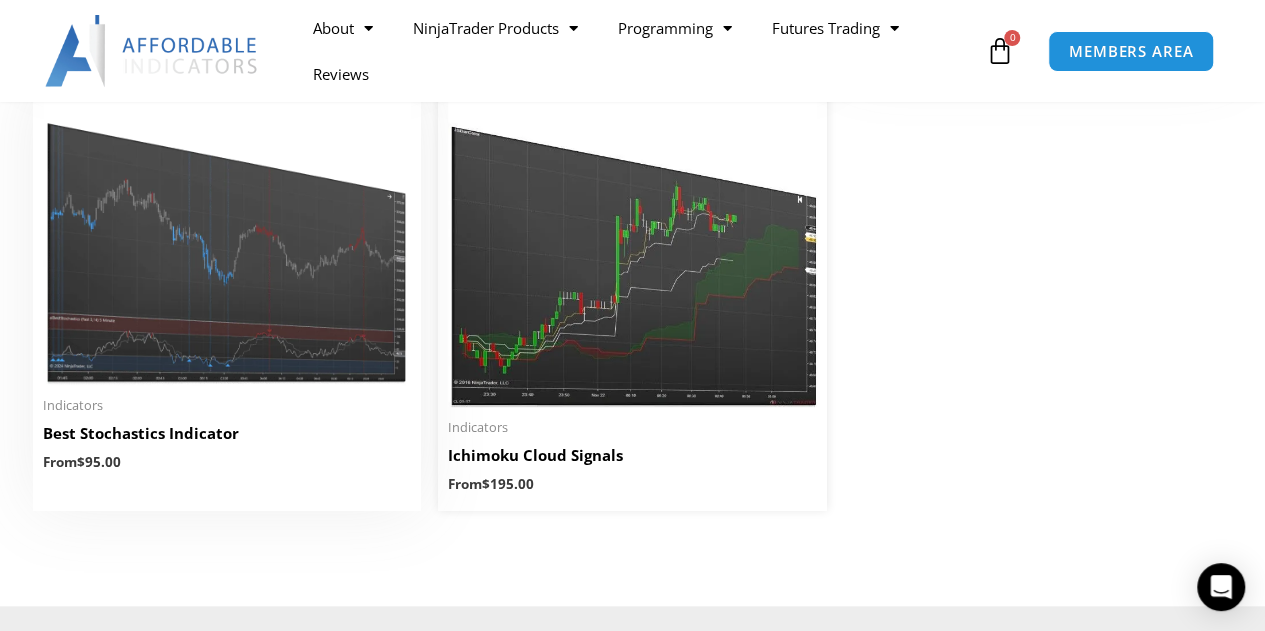 click at bounding box center [632, 249] 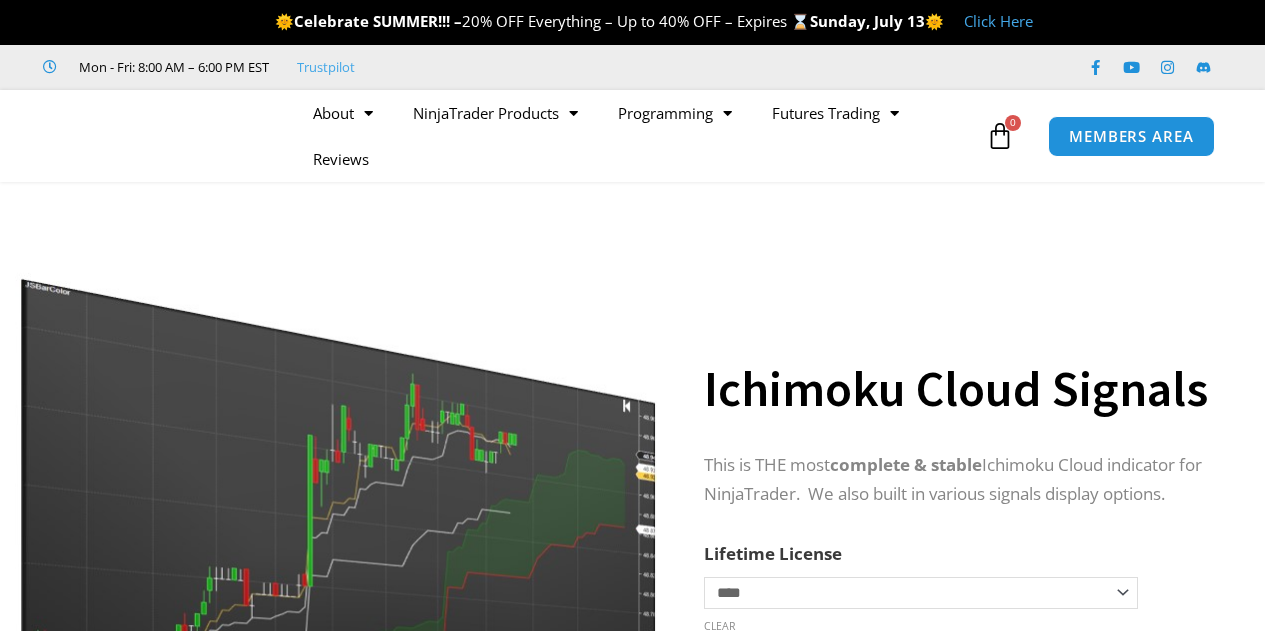 scroll, scrollTop: 0, scrollLeft: 0, axis: both 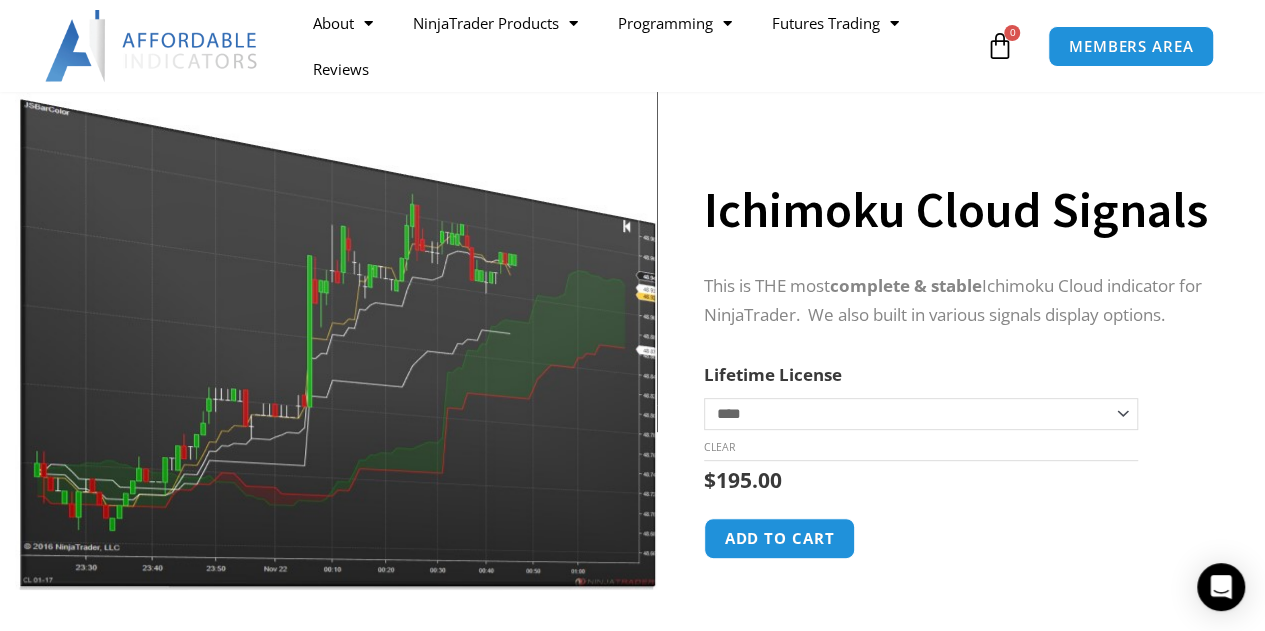 click at bounding box center [335, 313] 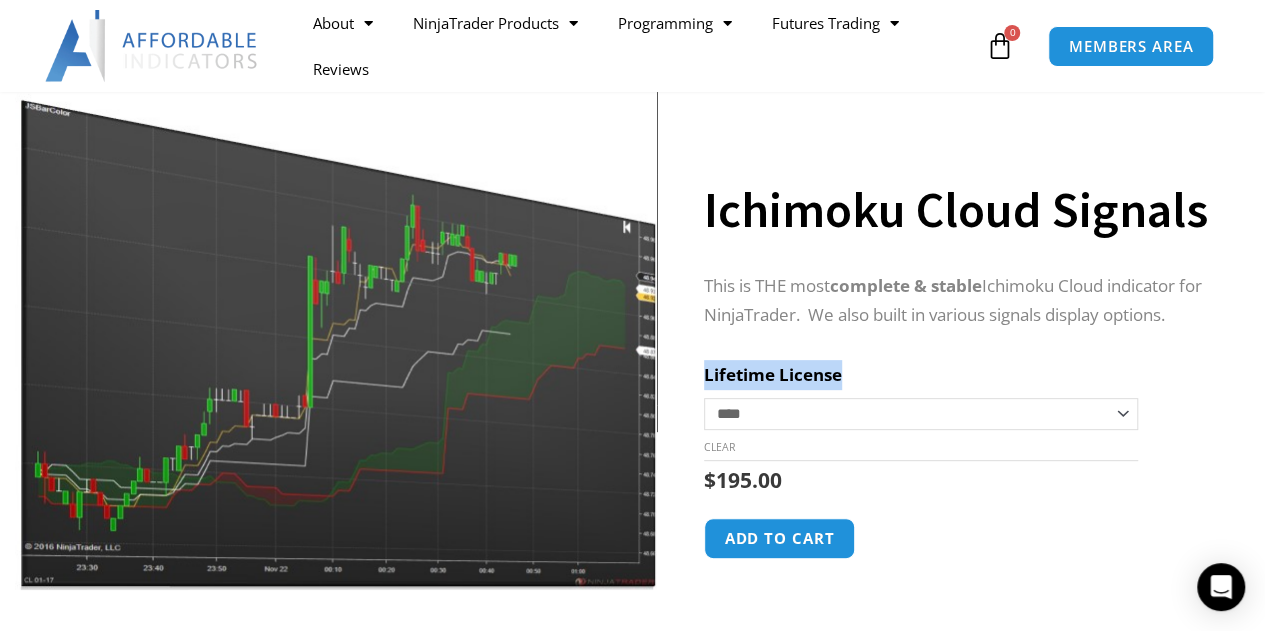 drag, startPoint x: 1011, startPoint y: 378, endPoint x: 1012, endPoint y: 395, distance: 17.029387 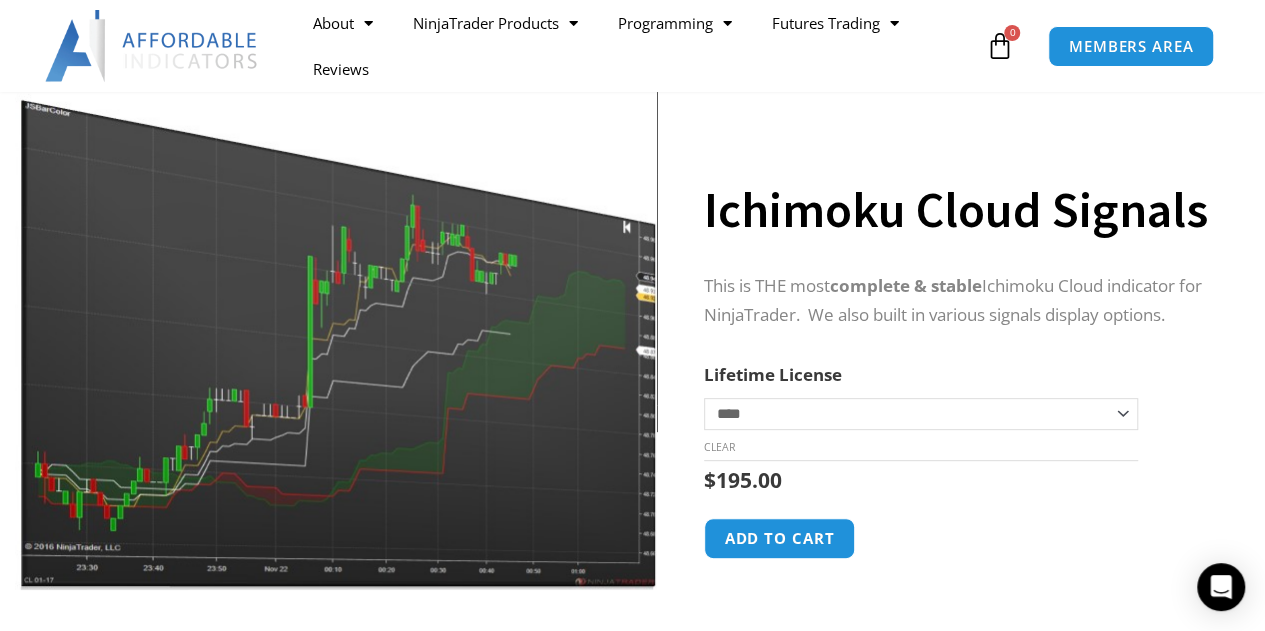 click on "**********" 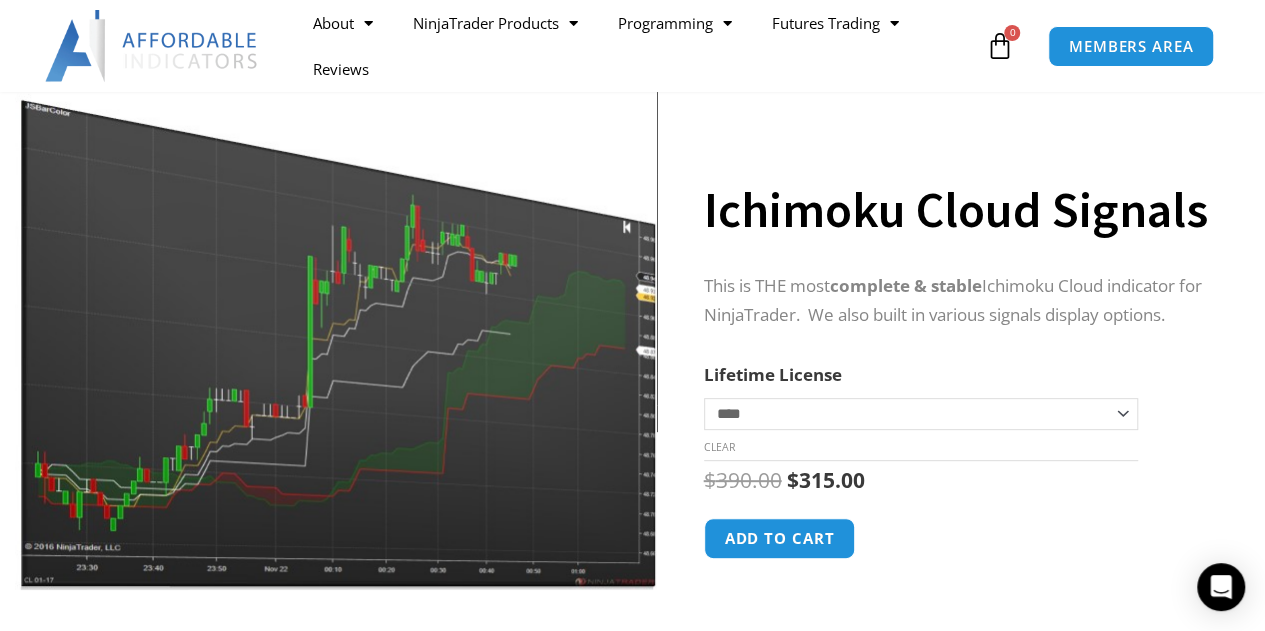 click on "**********" at bounding box center (985, 371) 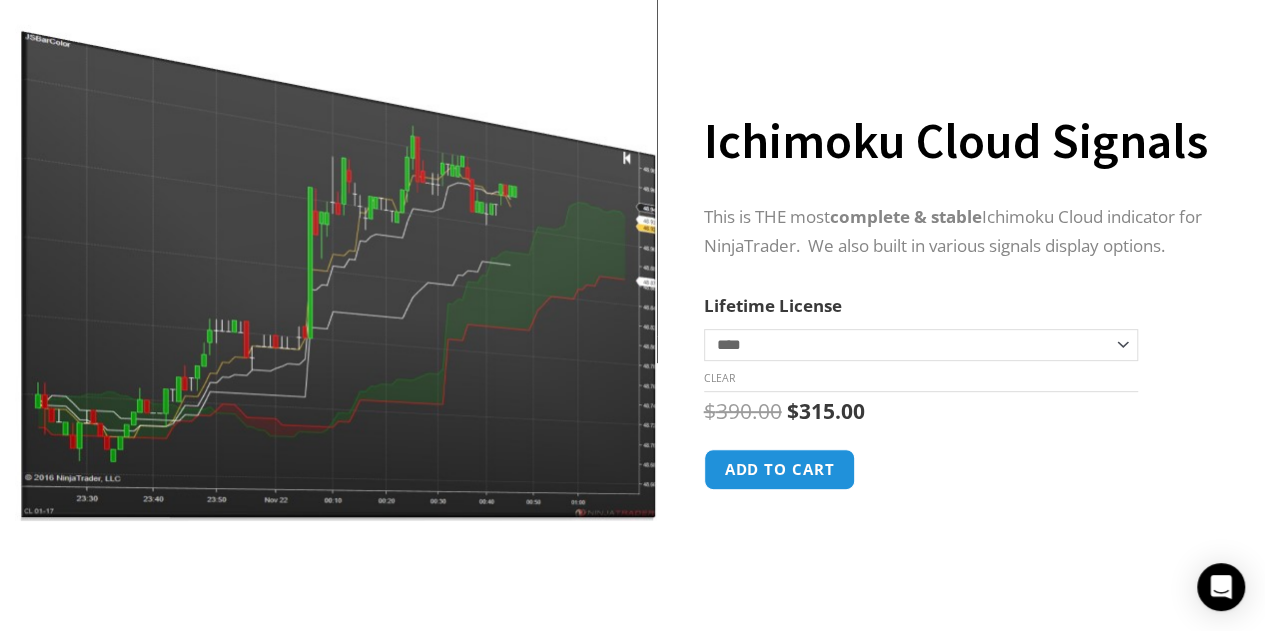 scroll, scrollTop: 0, scrollLeft: 0, axis: both 